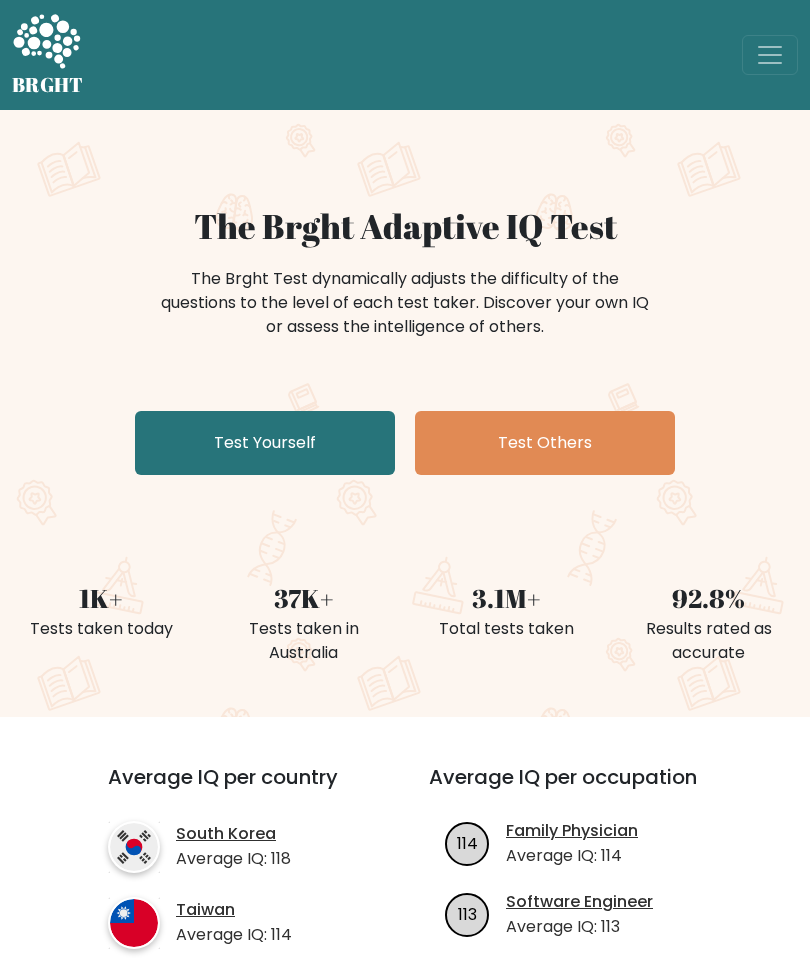 scroll, scrollTop: 0, scrollLeft: 0, axis: both 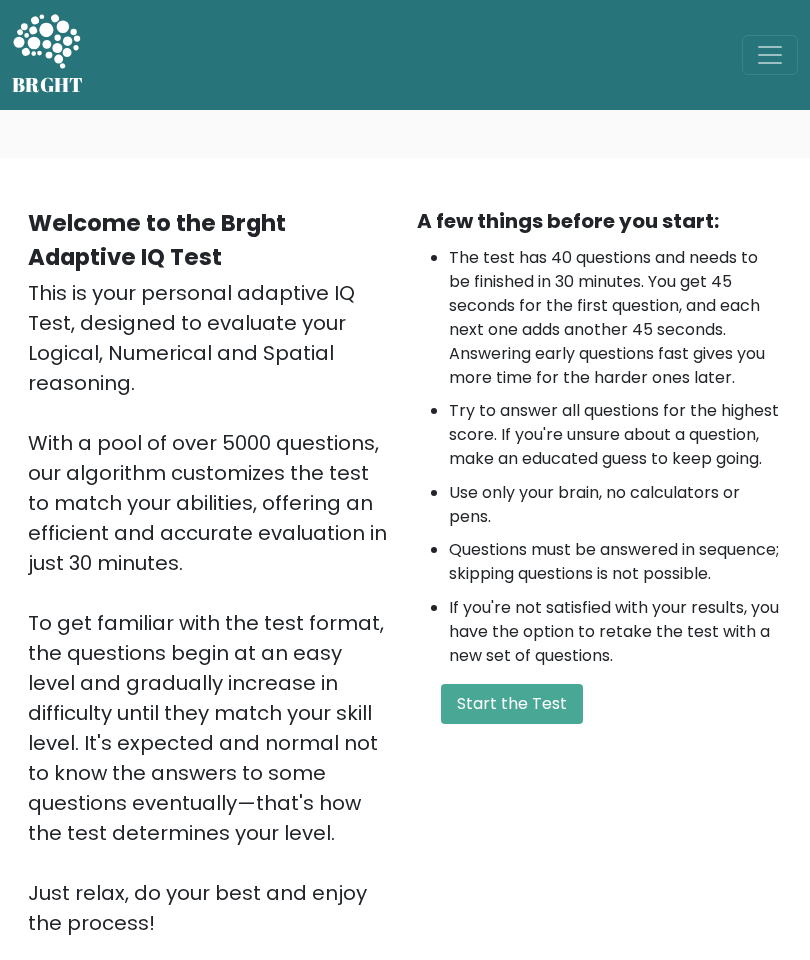 click on "Start the Test" at bounding box center [512, 704] 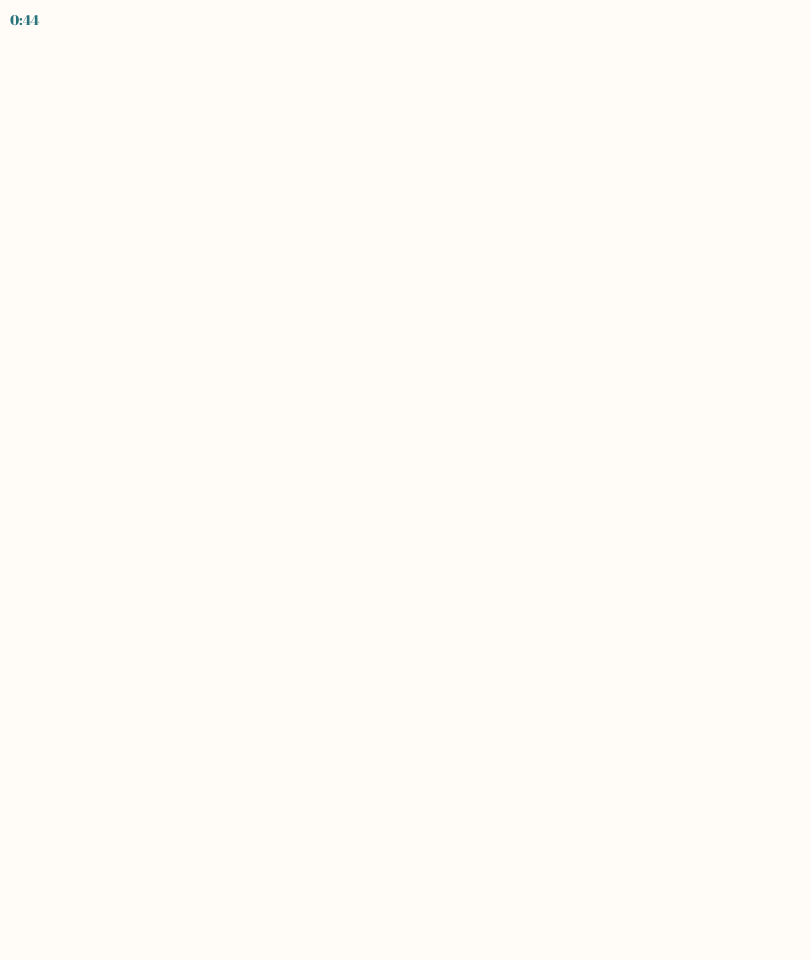 scroll, scrollTop: 0, scrollLeft: 0, axis: both 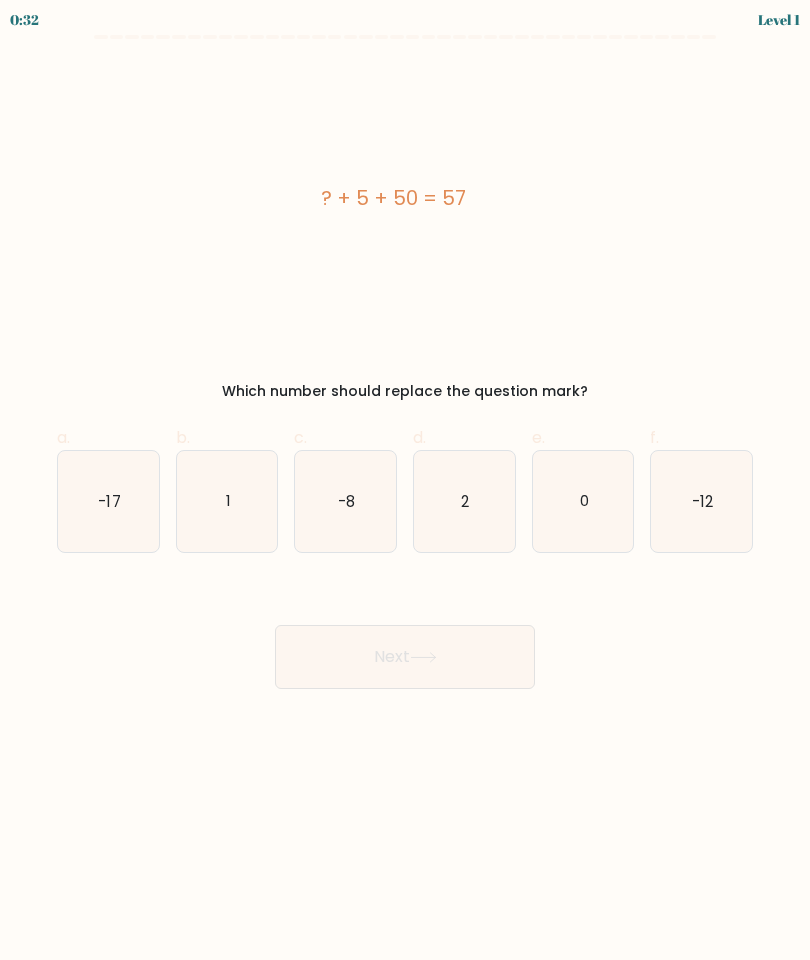 click on "2" 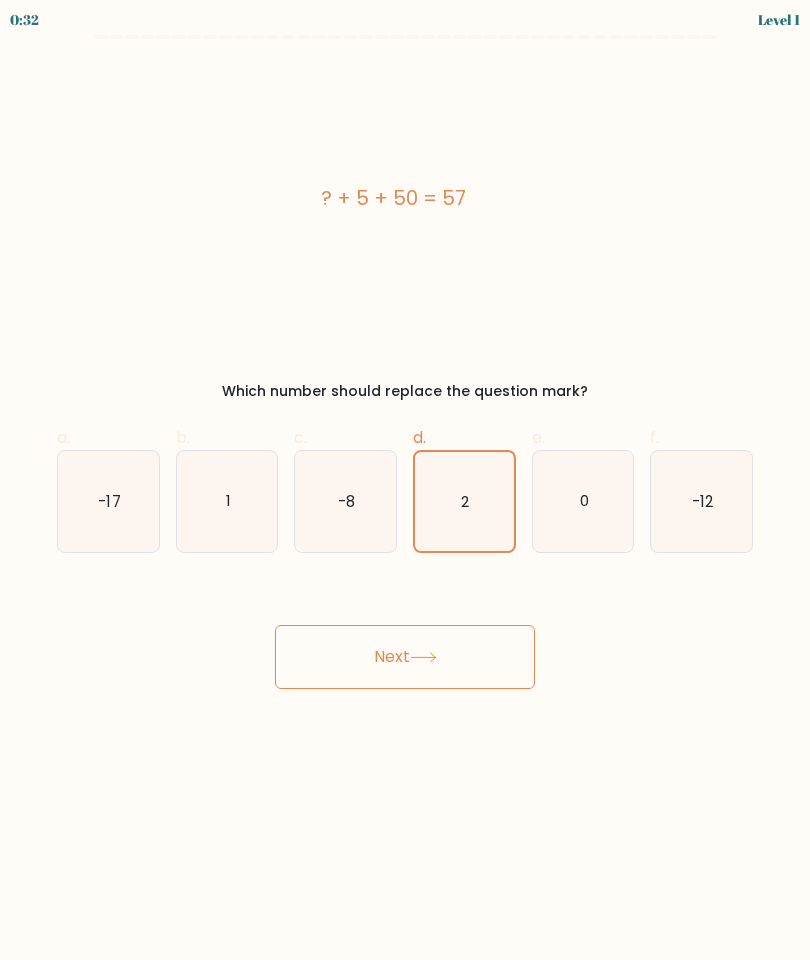 click on "Next" at bounding box center [405, 657] 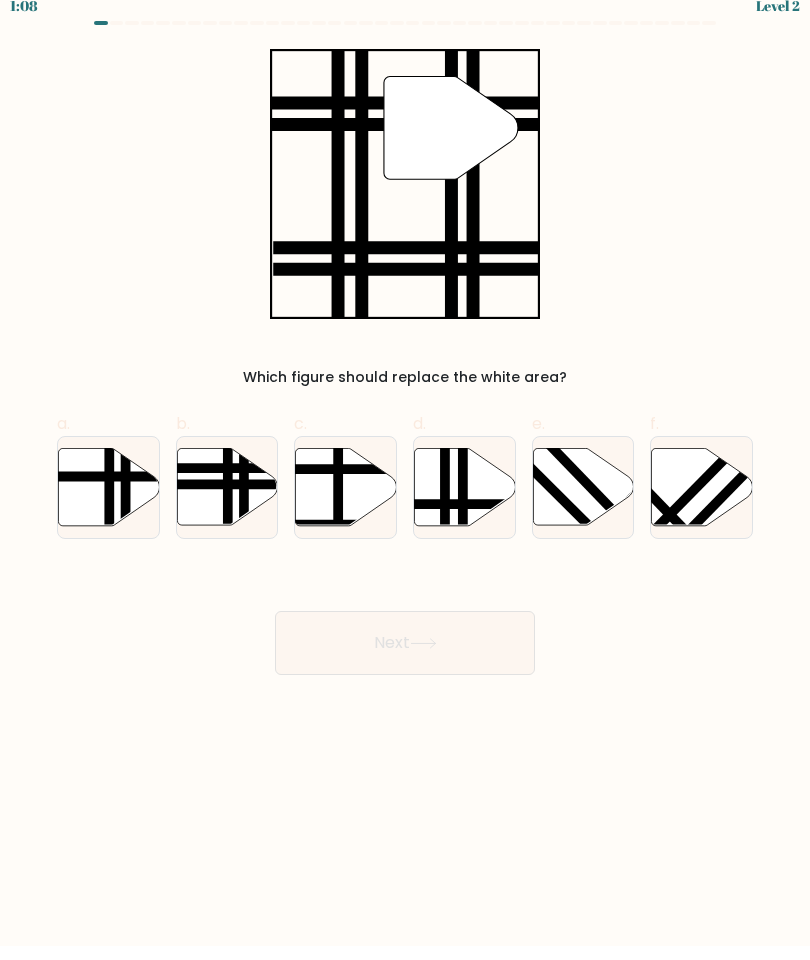 scroll, scrollTop: 0, scrollLeft: 0, axis: both 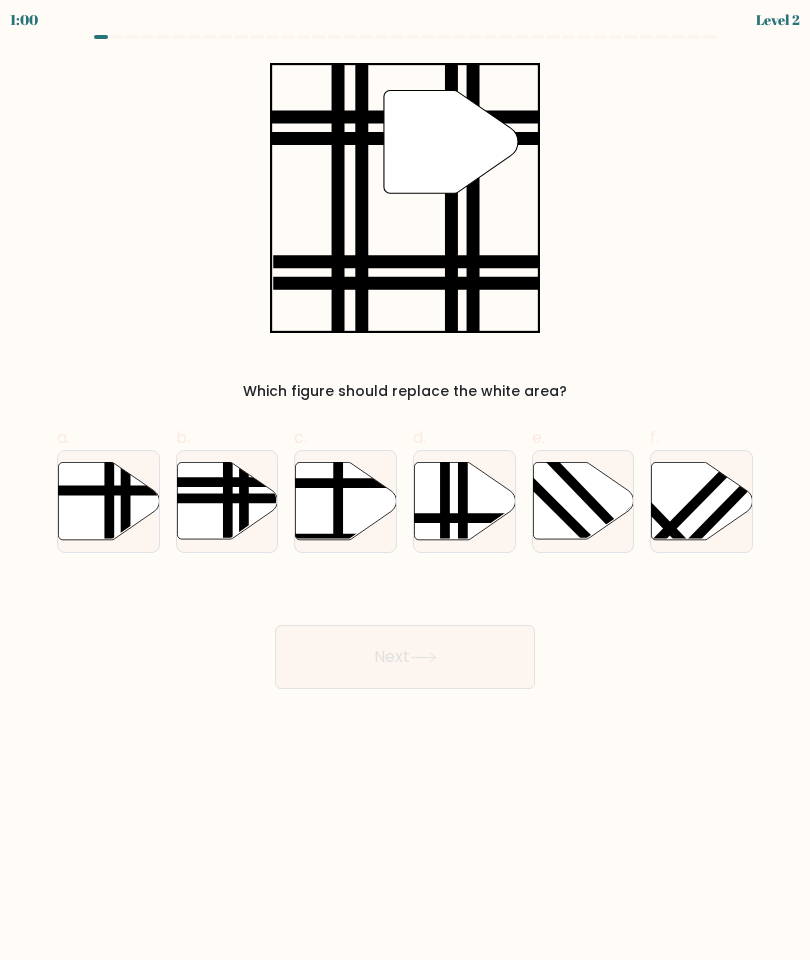 click 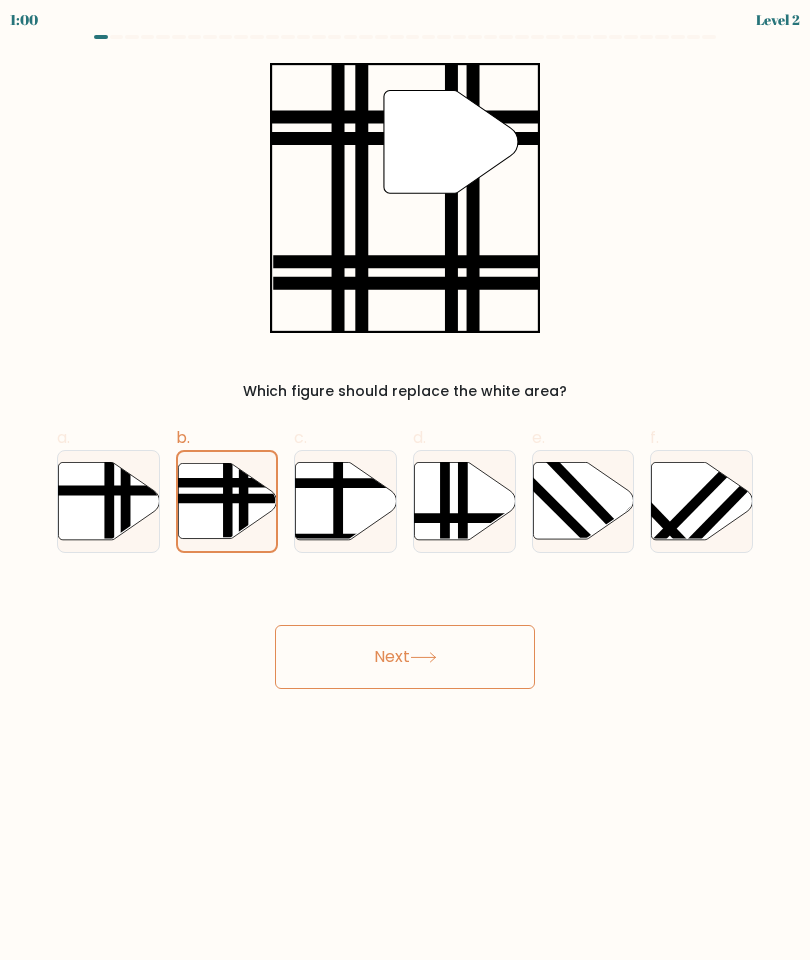 click on "Next" at bounding box center [405, 657] 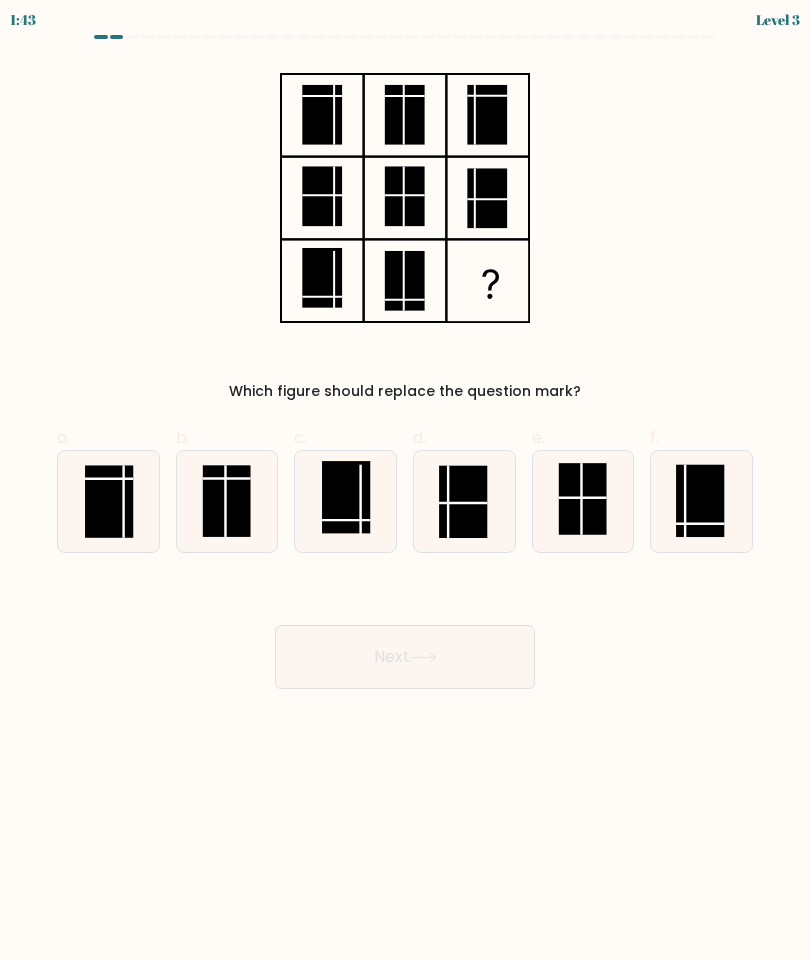 click on "Next" at bounding box center [405, 657] 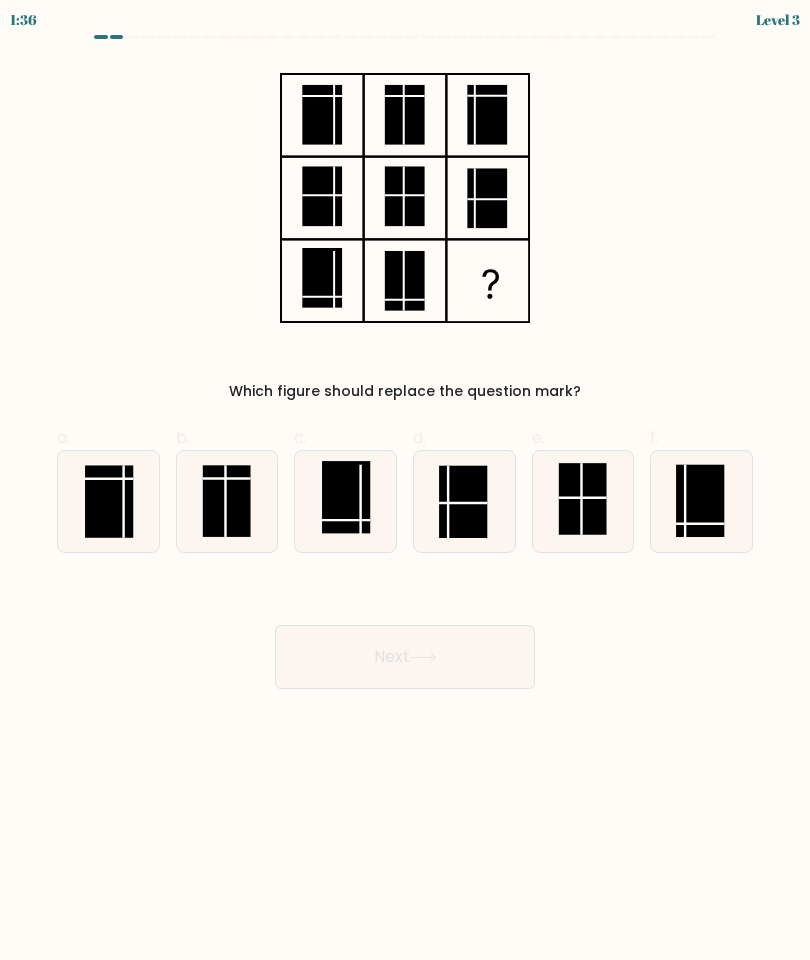 click 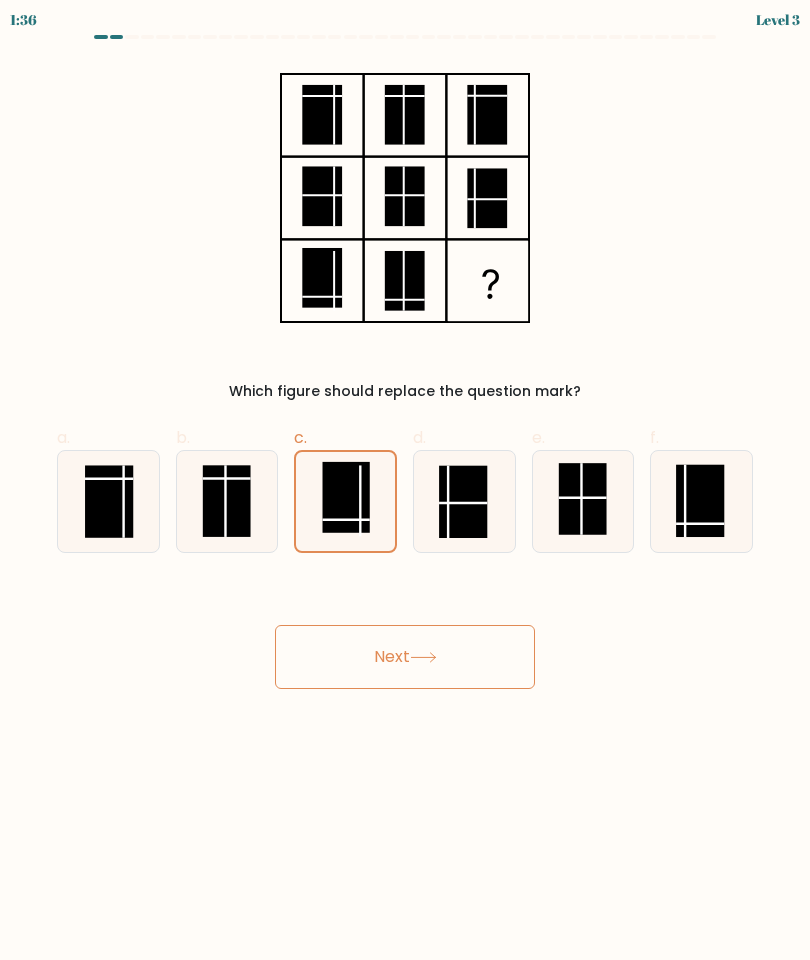 click on "Next" at bounding box center (405, 657) 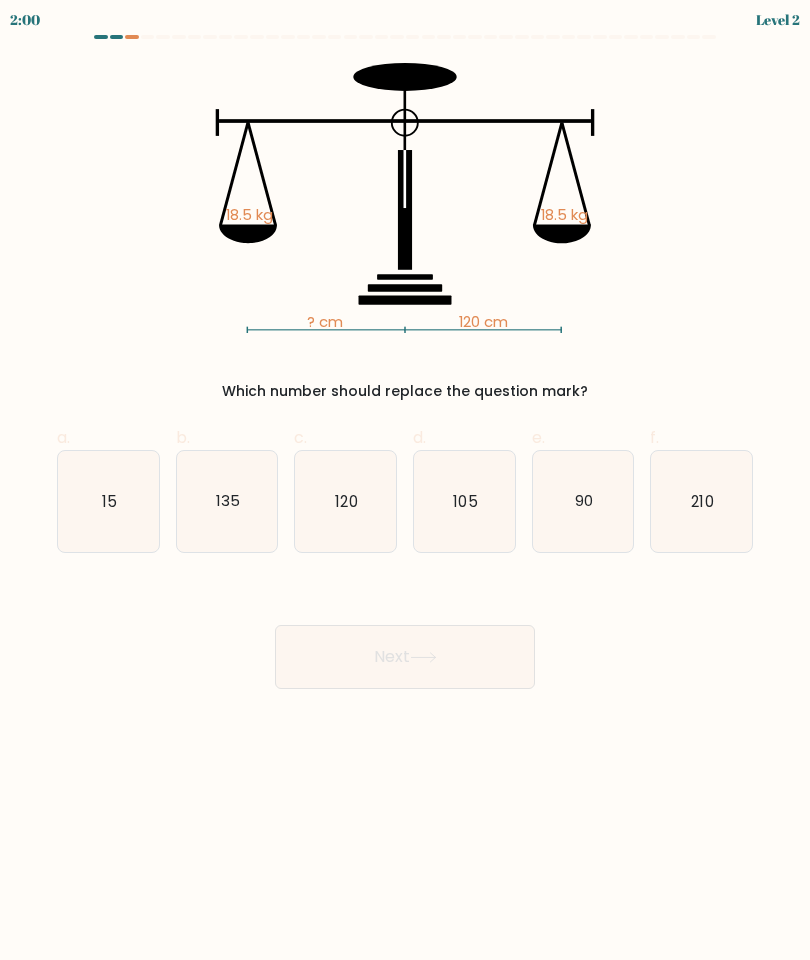 click on "120" 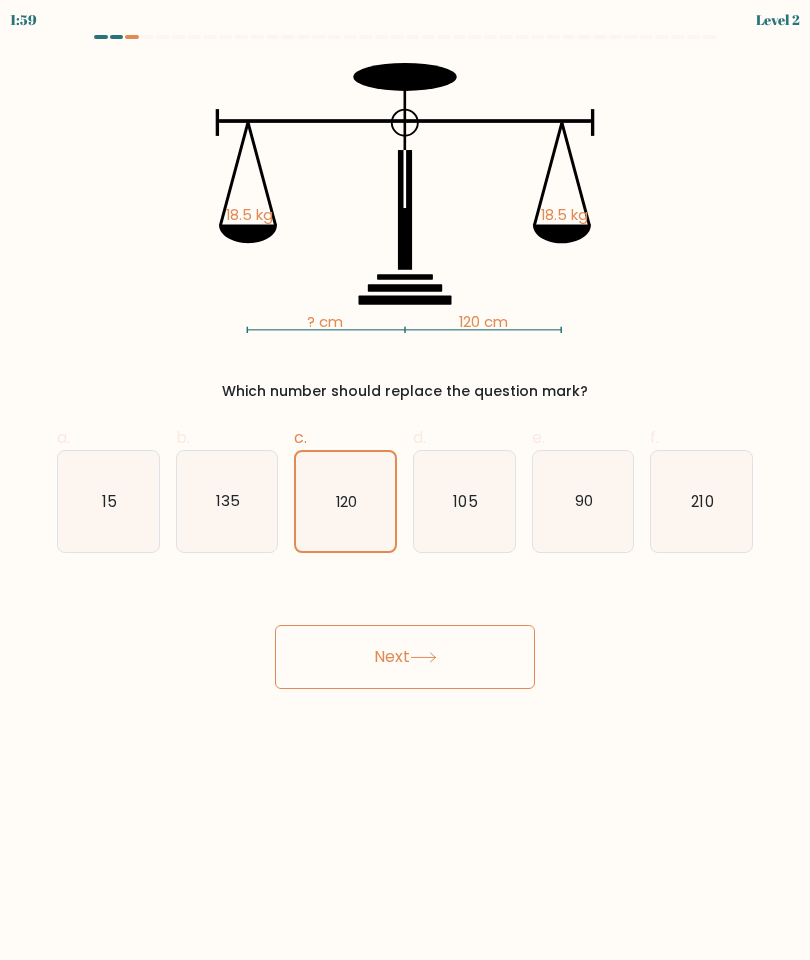 click on "Next" at bounding box center [405, 657] 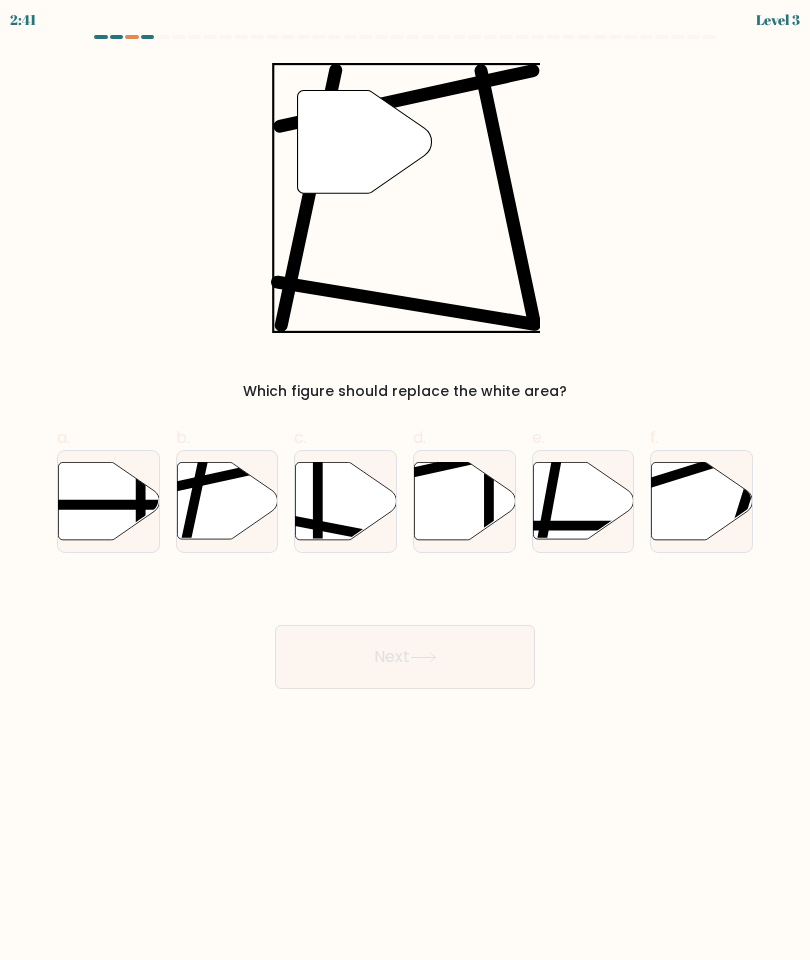 click 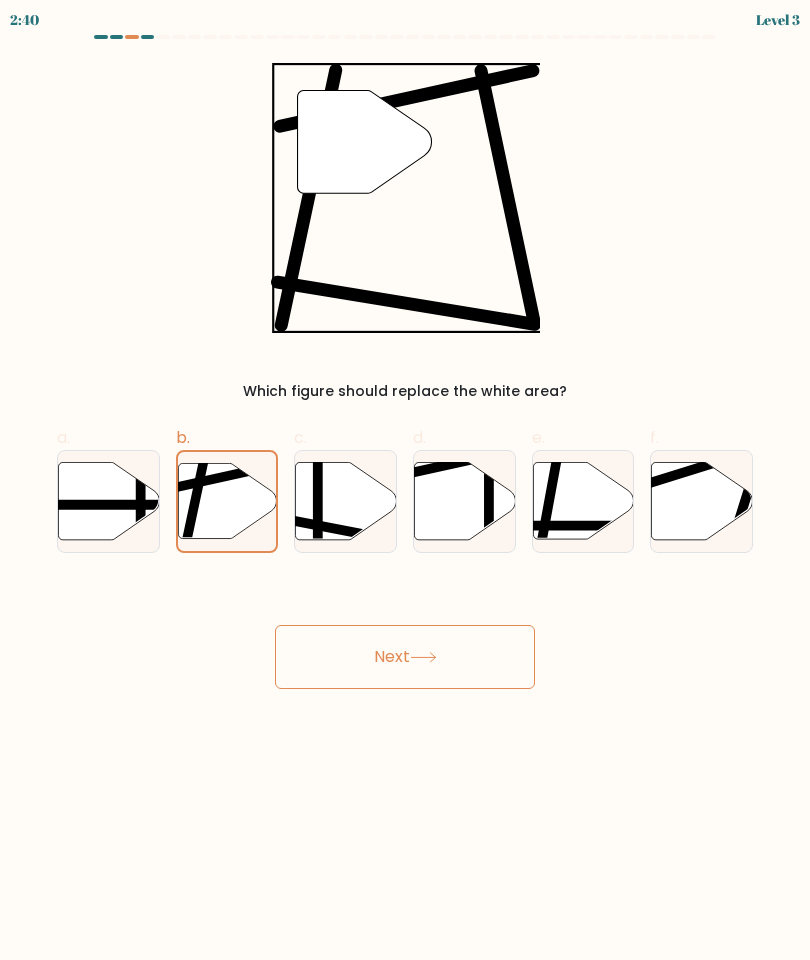 click on "Next" at bounding box center (405, 657) 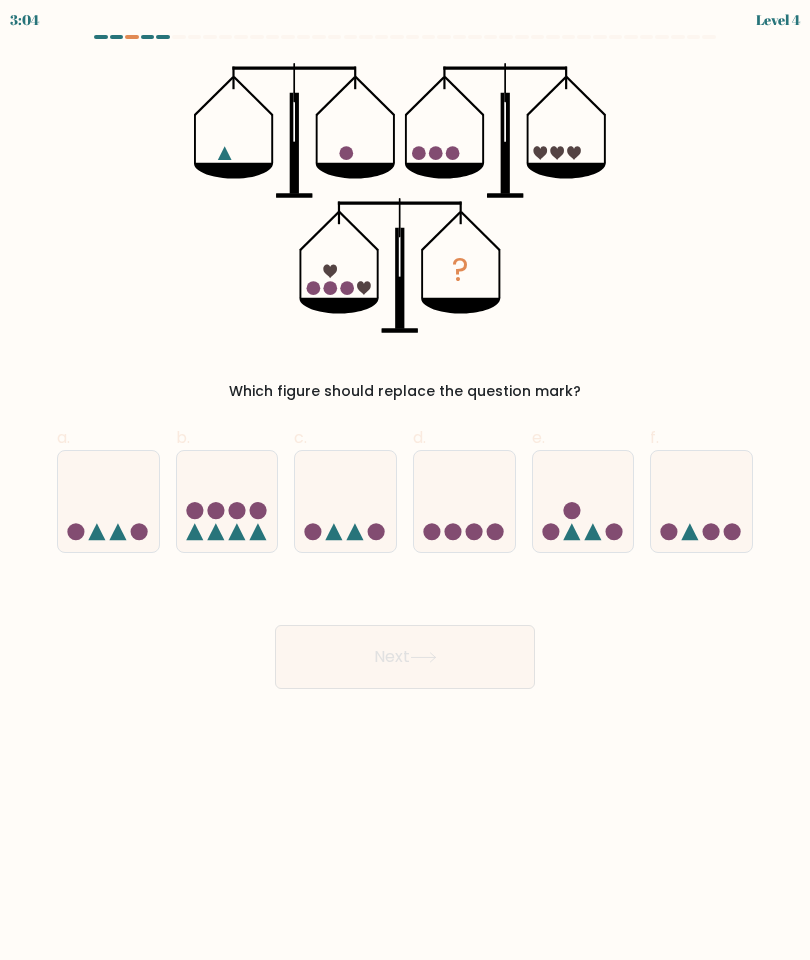 click 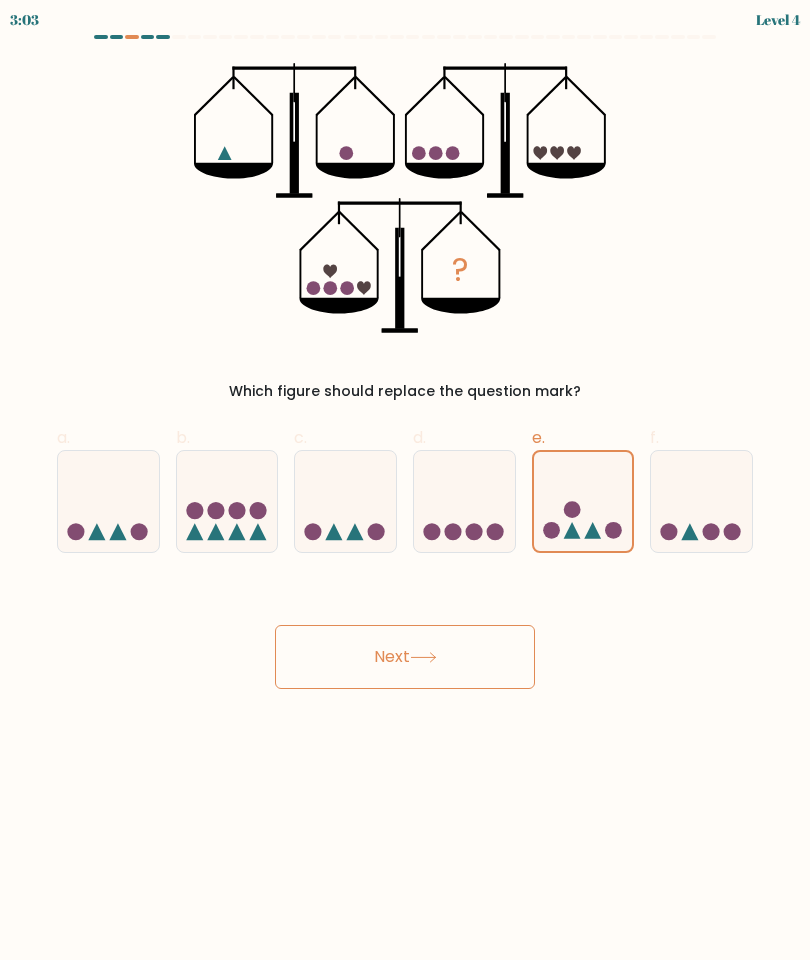 click on "Next" at bounding box center (405, 657) 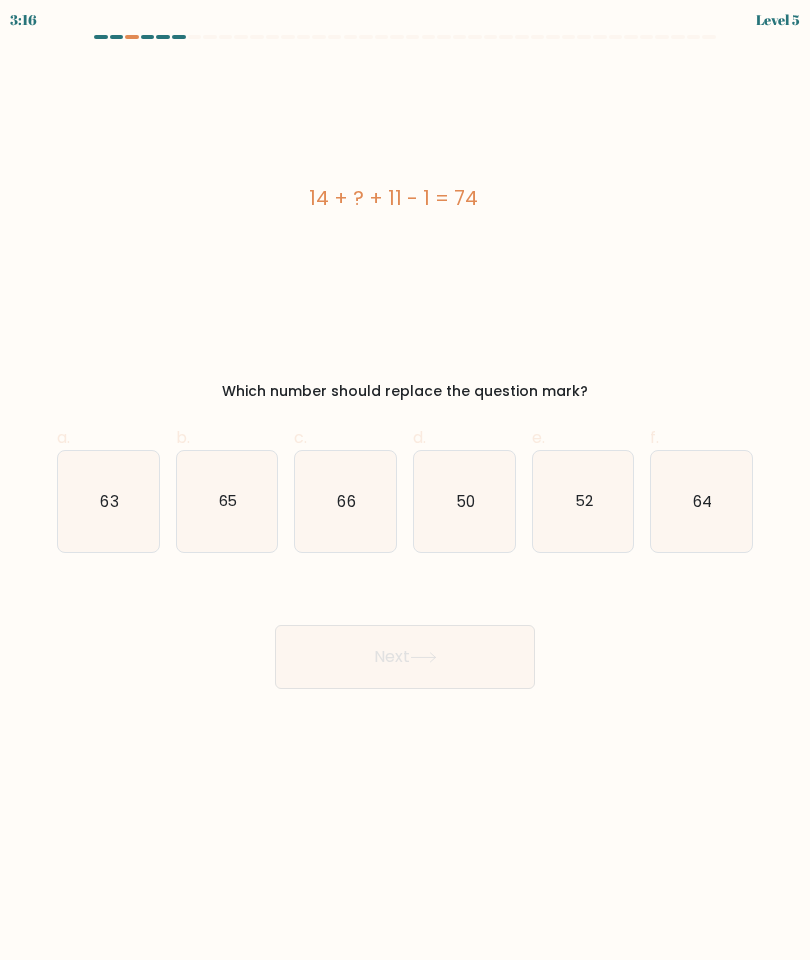 click on "50" 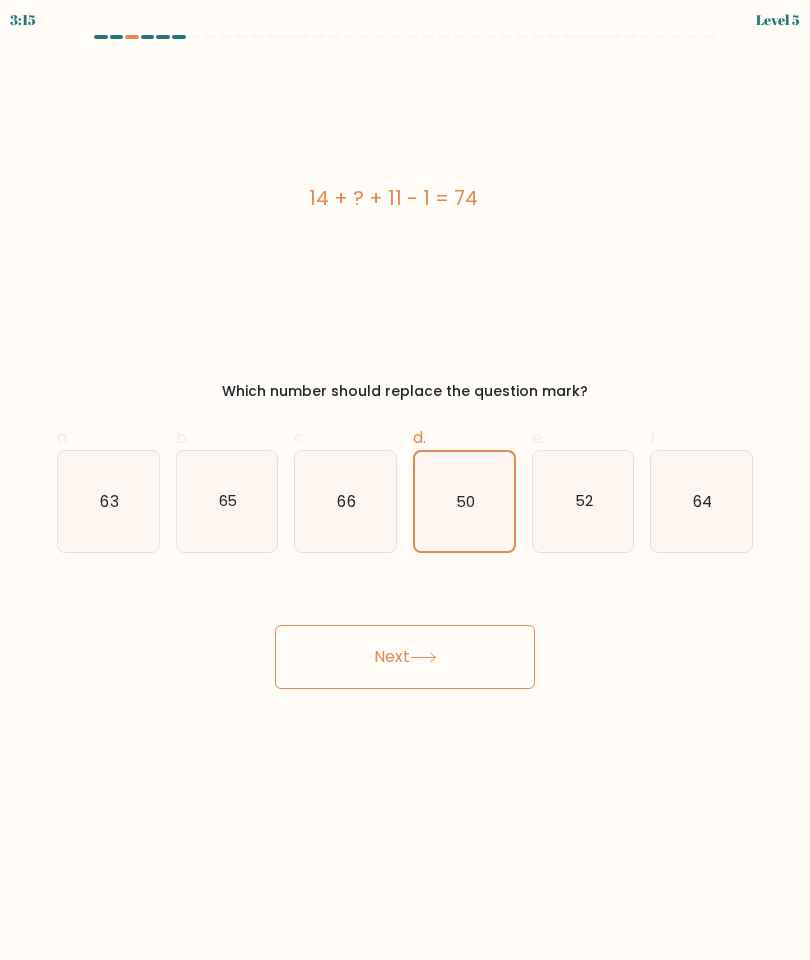 click on "Next" at bounding box center (405, 657) 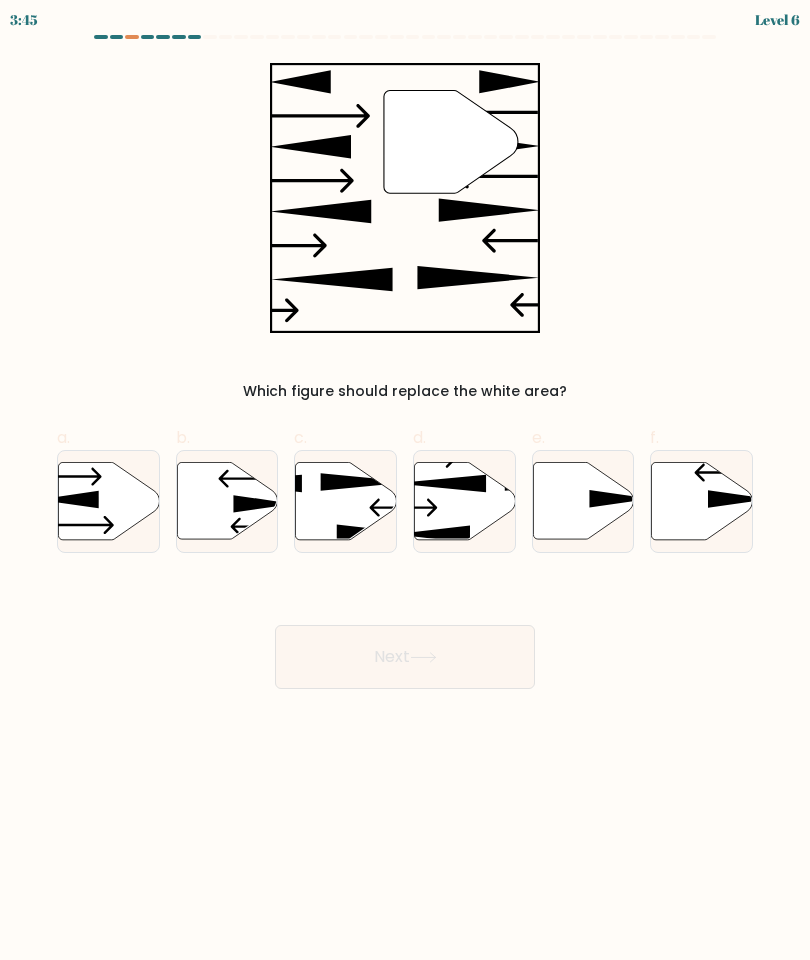 click 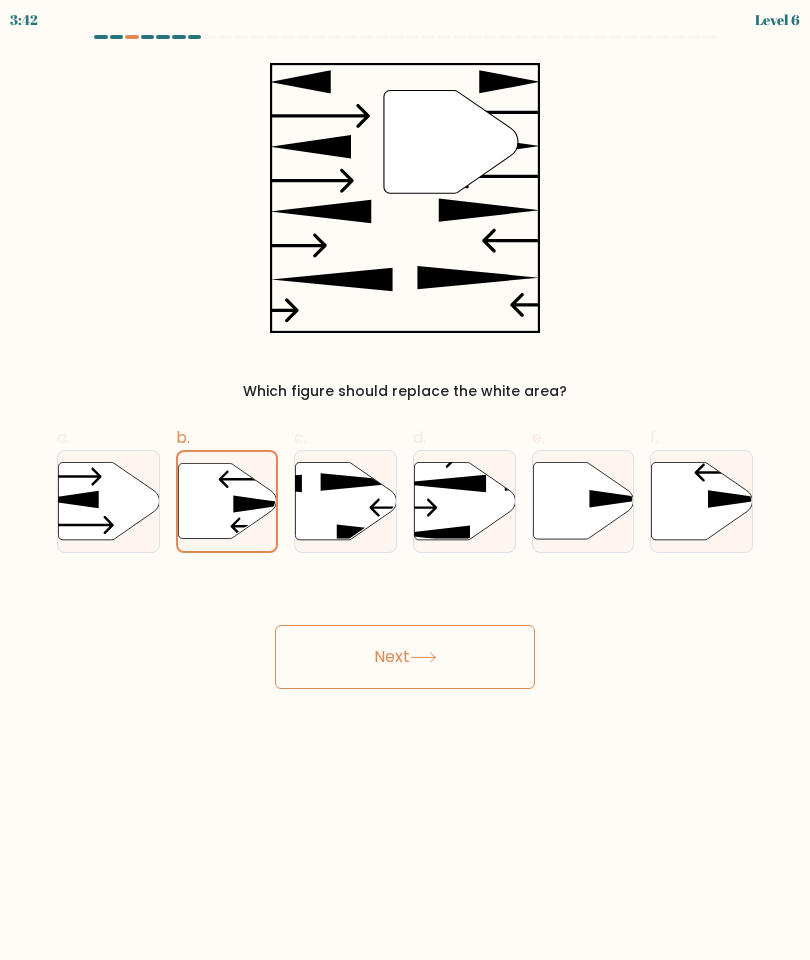 click on "Next" at bounding box center [405, 657] 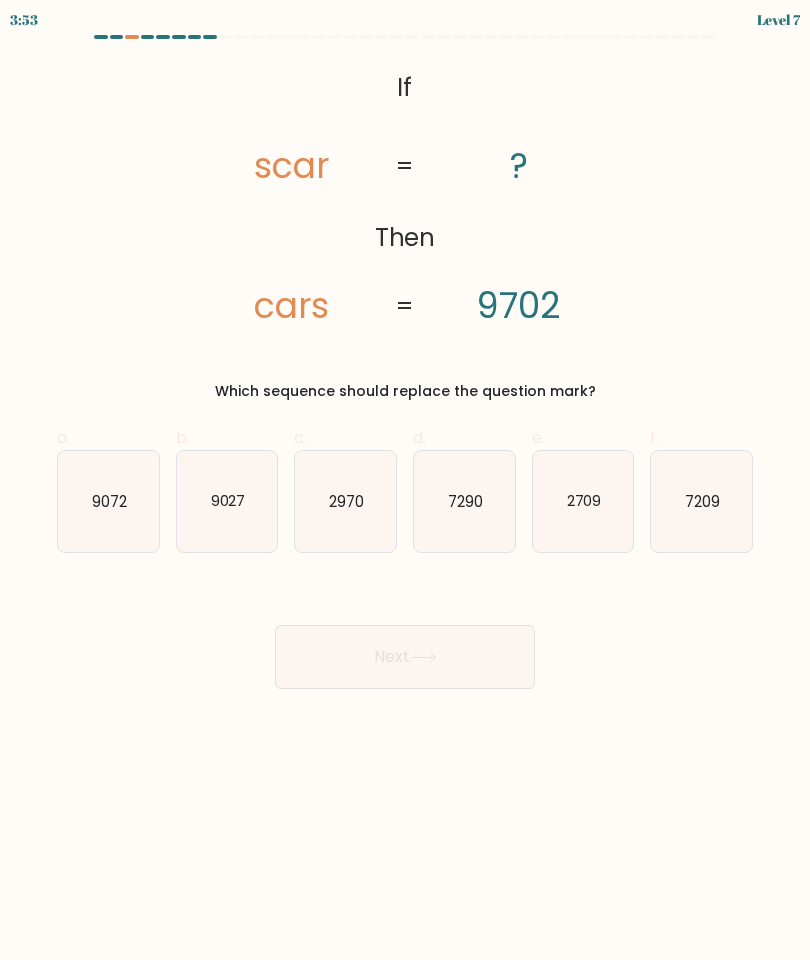 click on "2709" 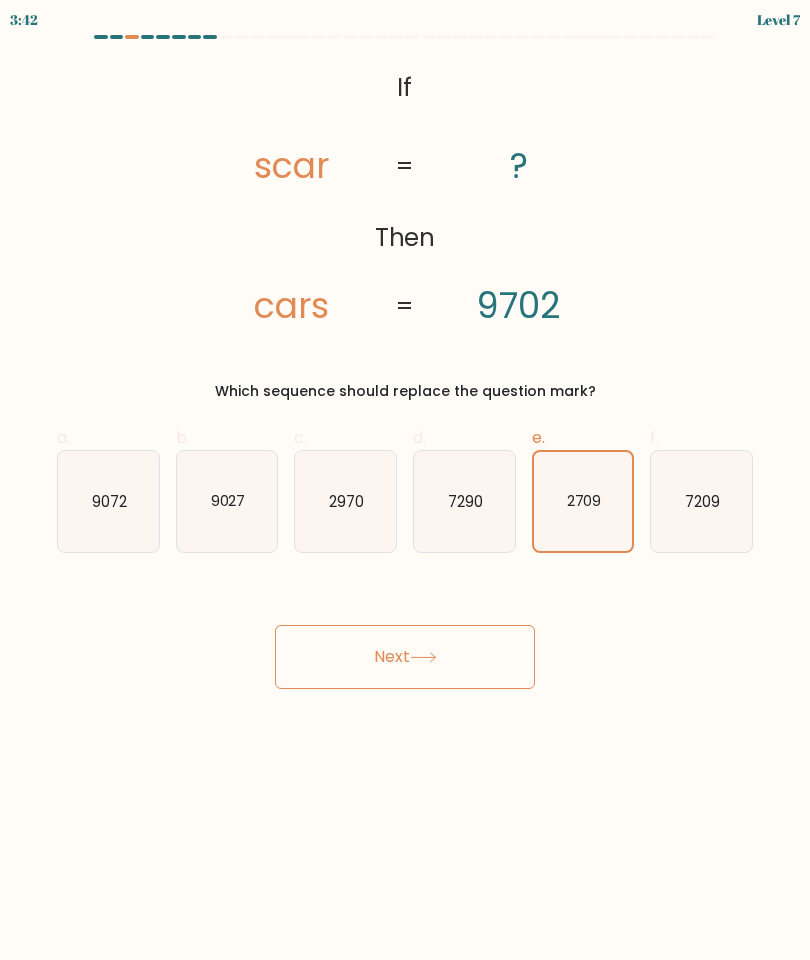 click on "2970" 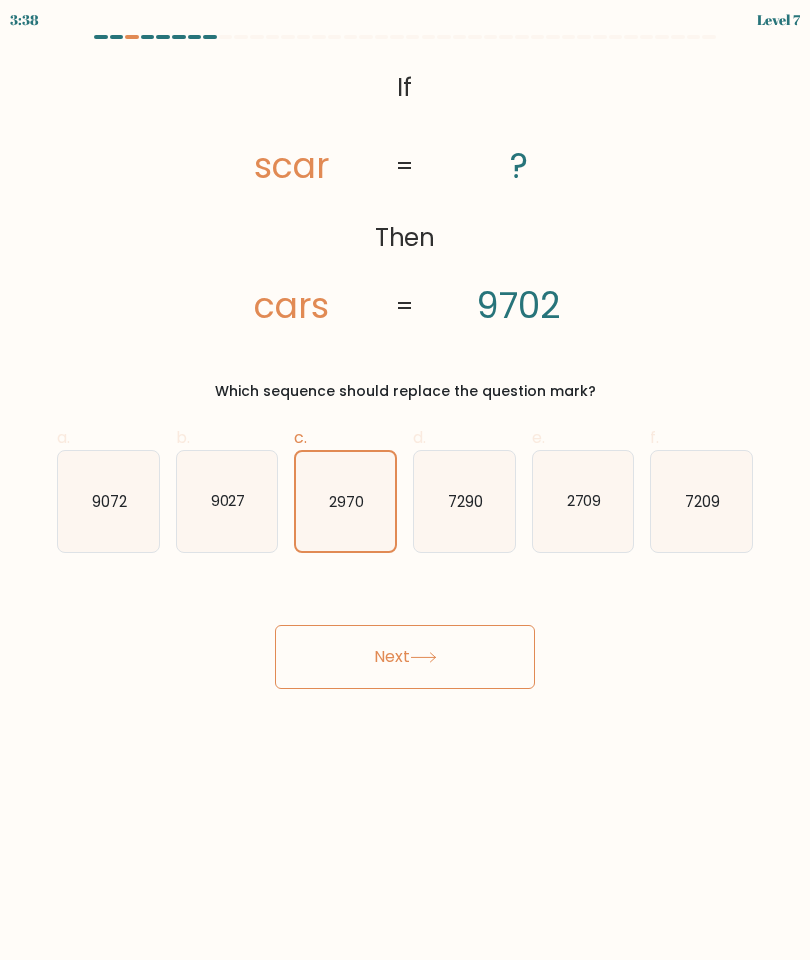 click on "Next" at bounding box center (405, 657) 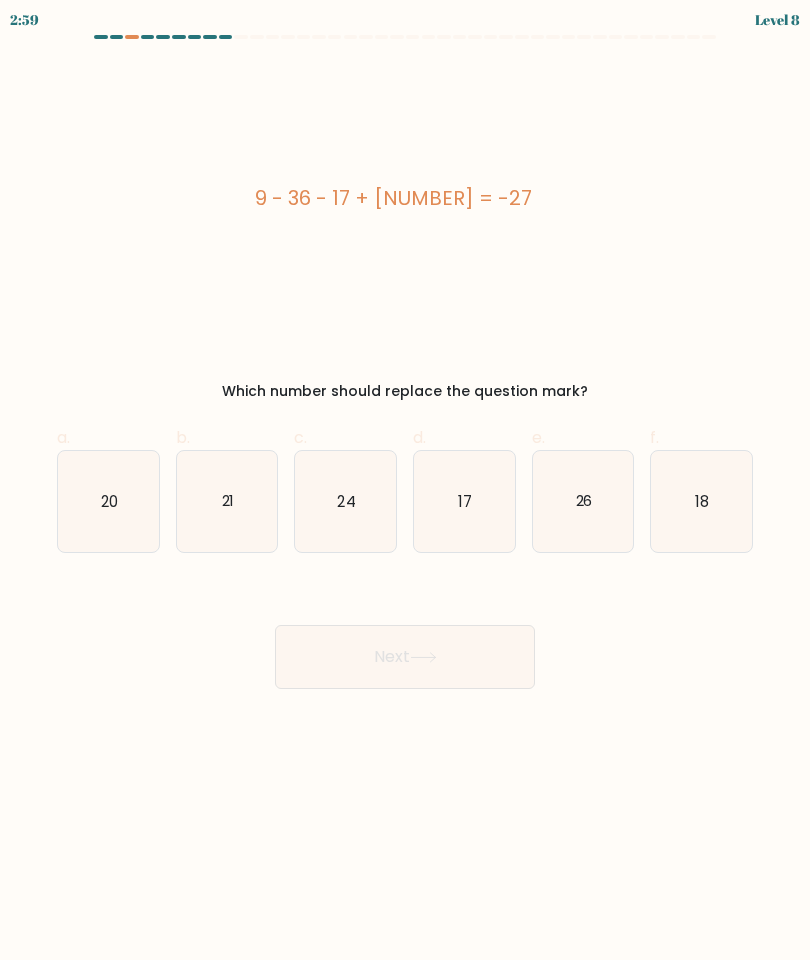 click on "26" 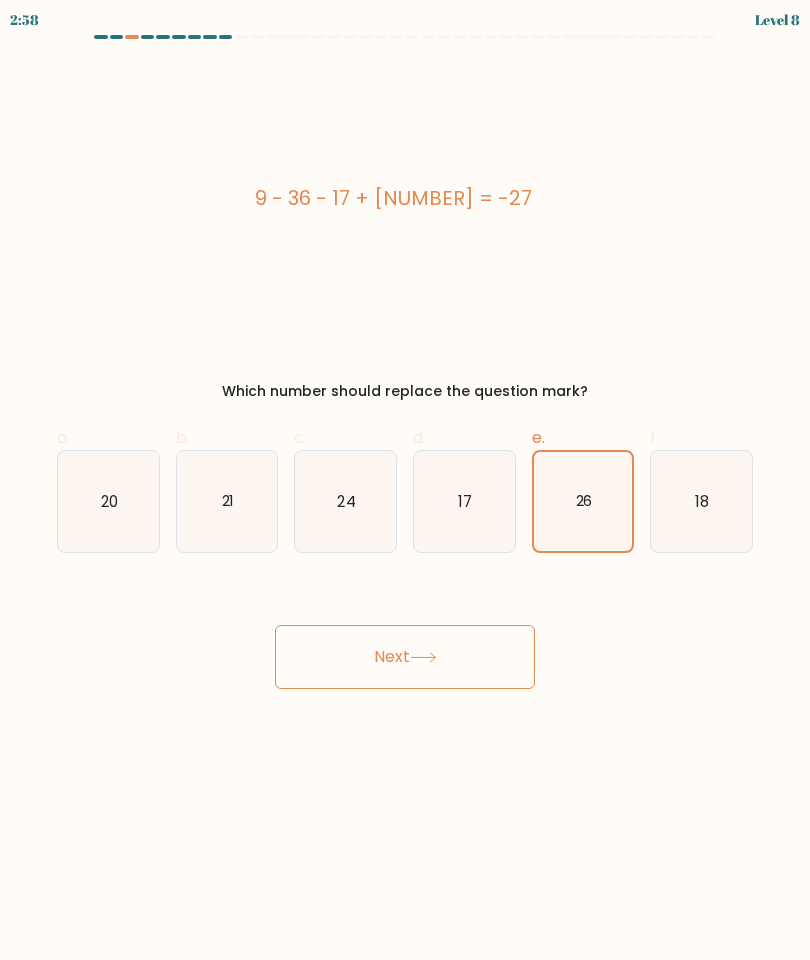 click on "Next" at bounding box center (405, 657) 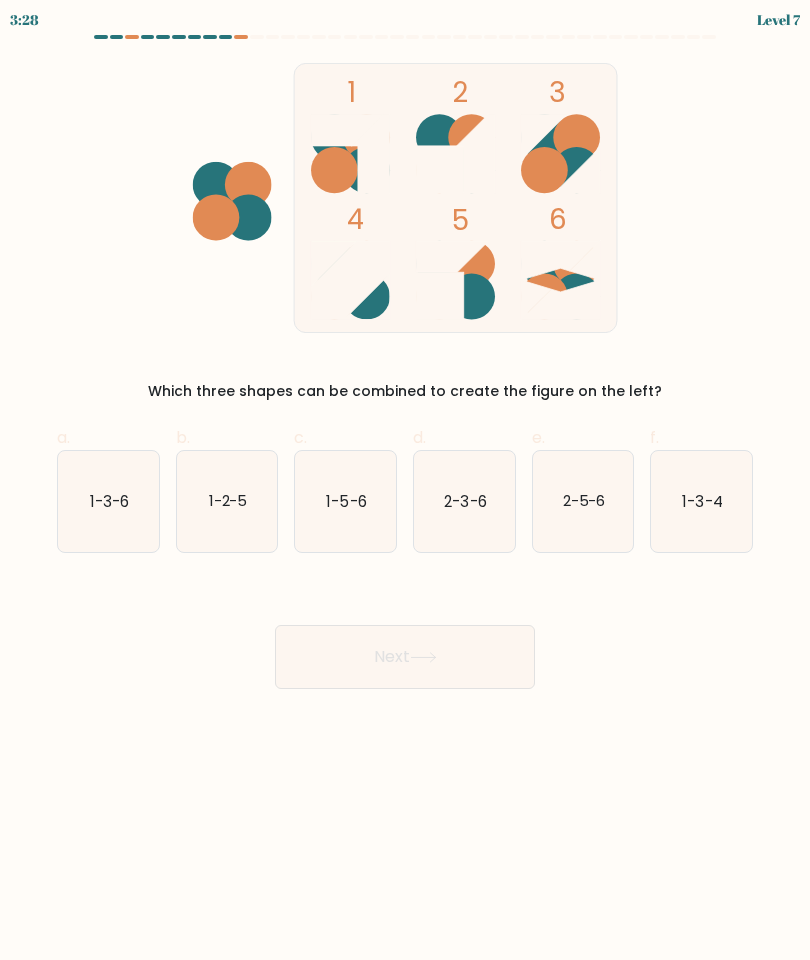 click on "1-2-5" 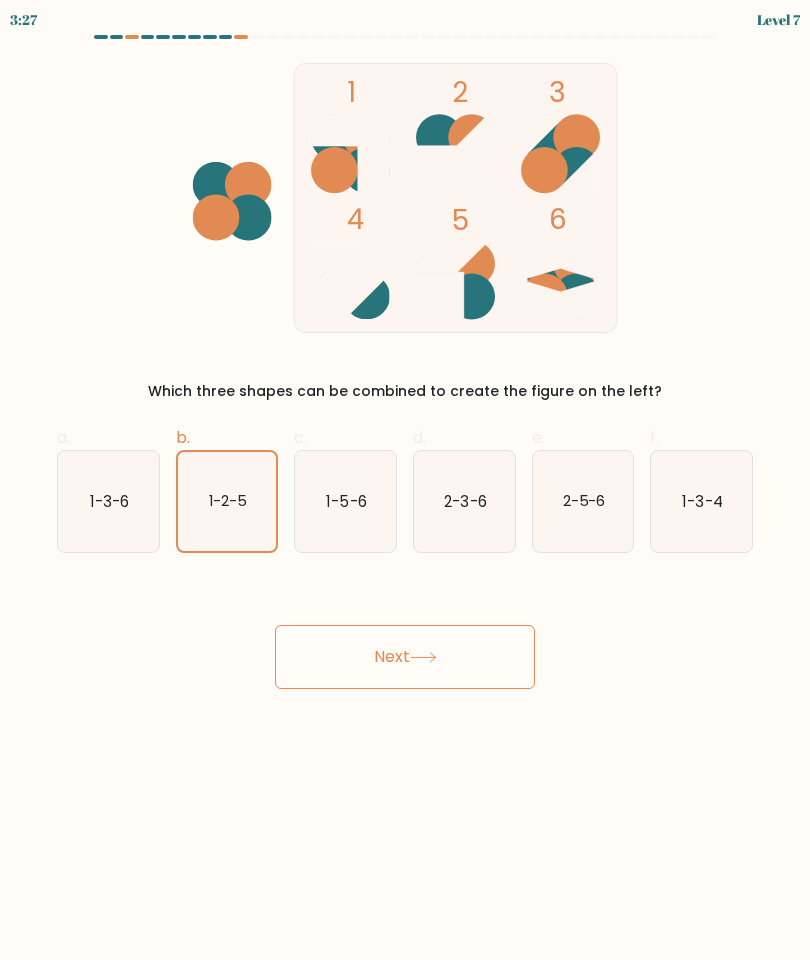 click on "Next" at bounding box center [405, 657] 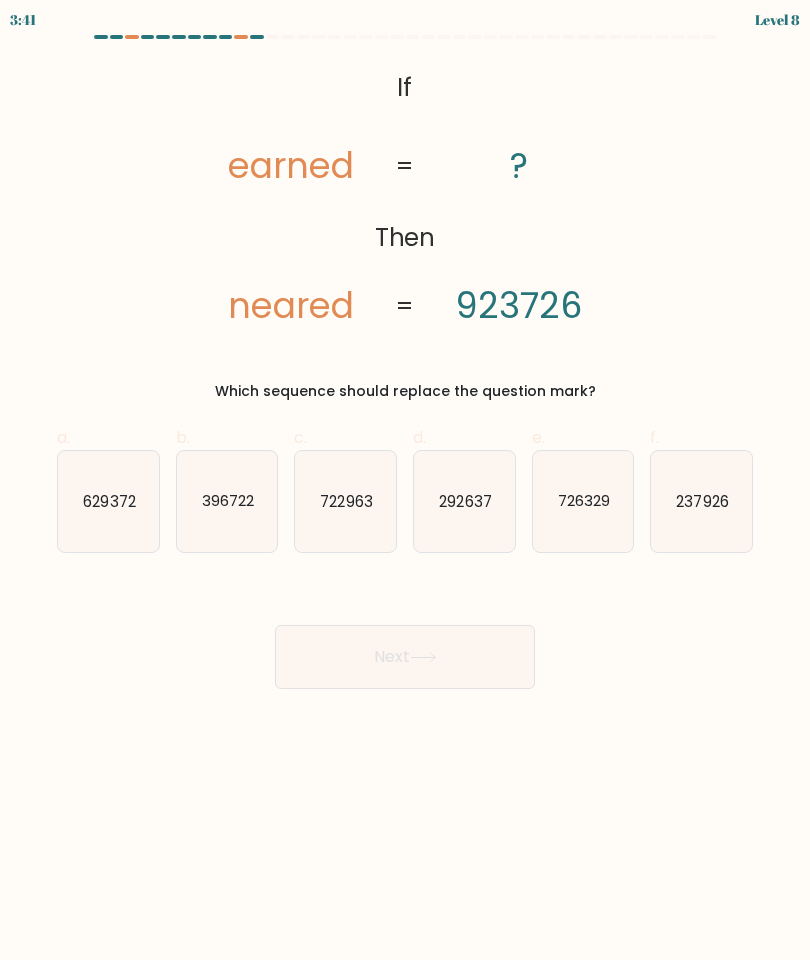 click on "237926" 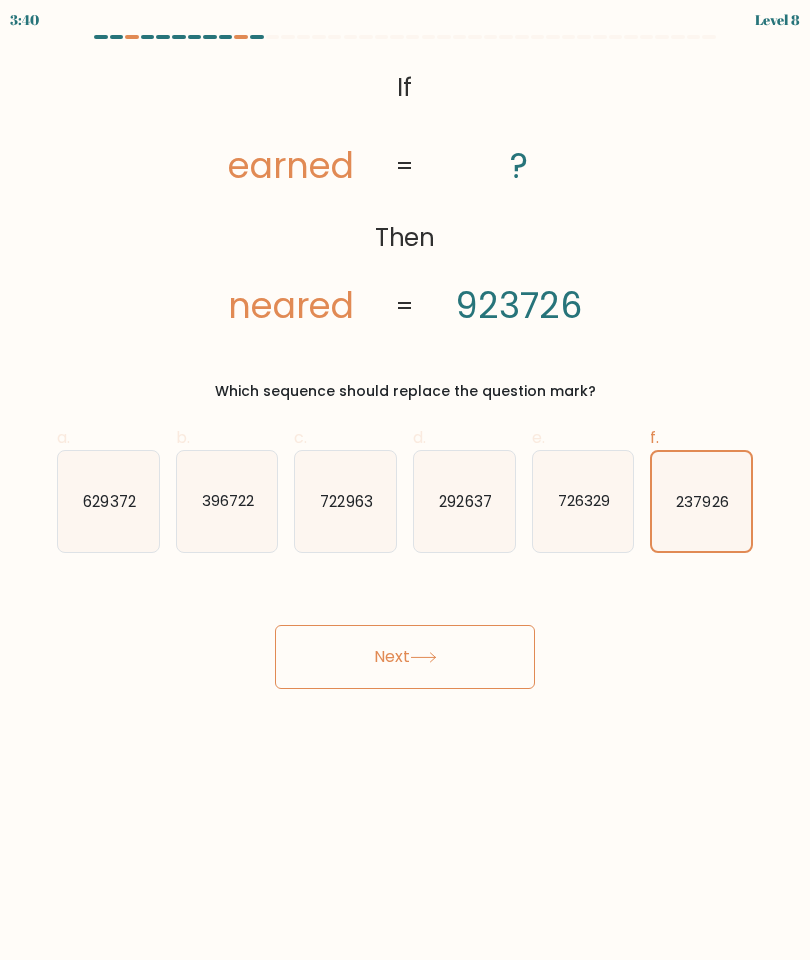 click on "Next" at bounding box center [405, 657] 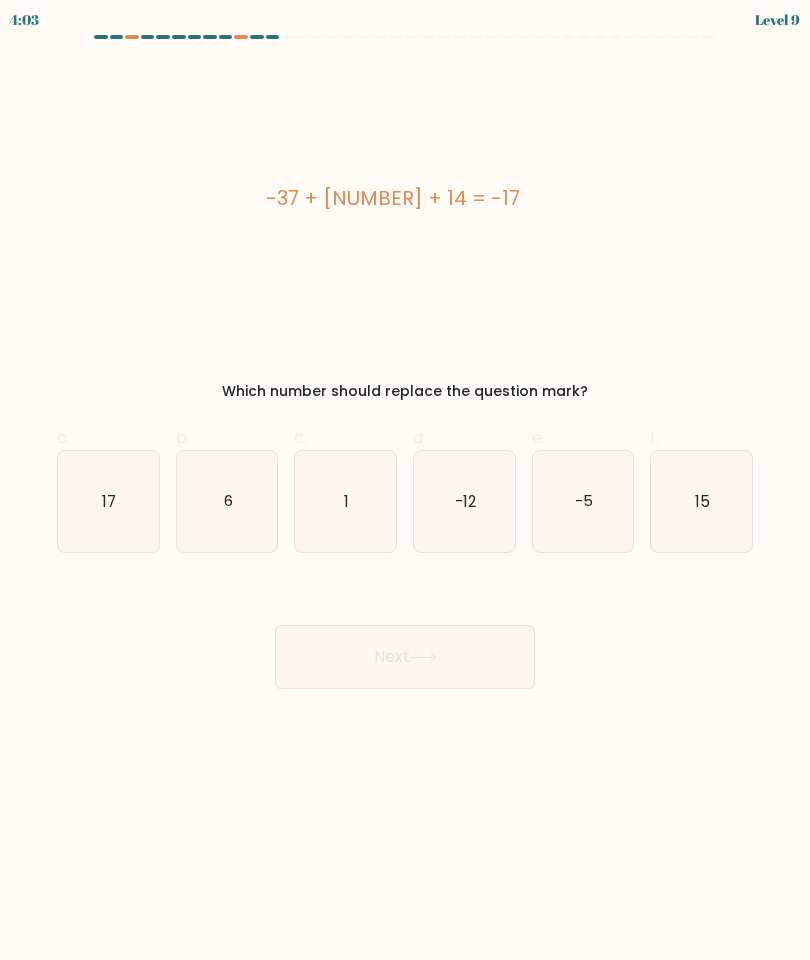 click on "17" 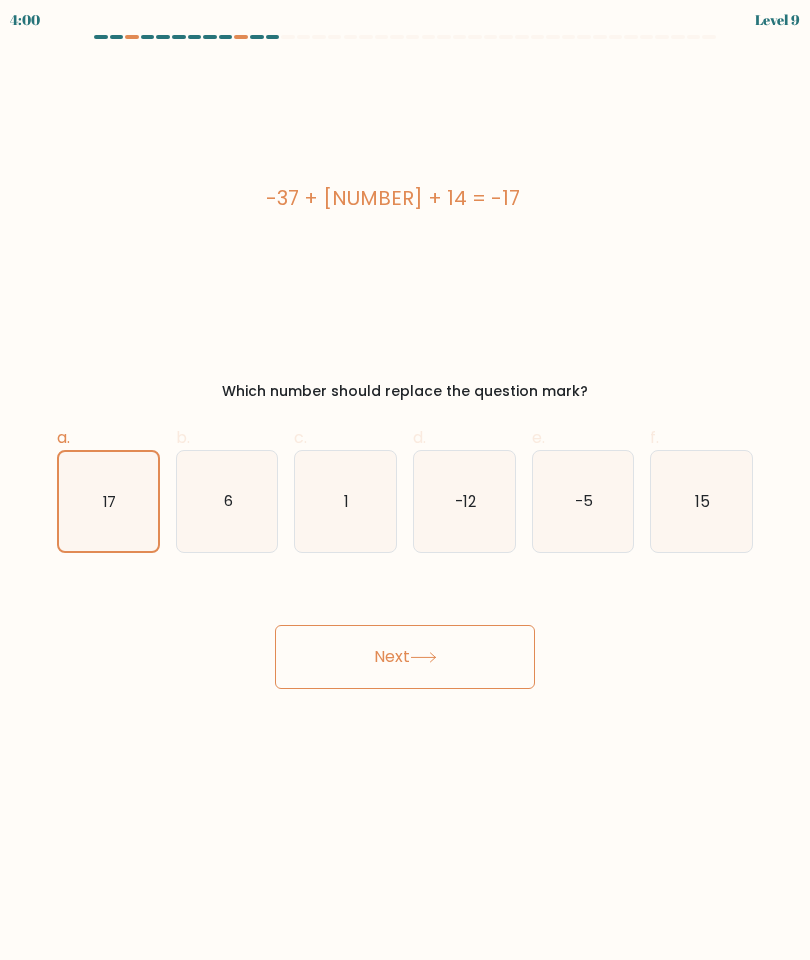 click on "6" 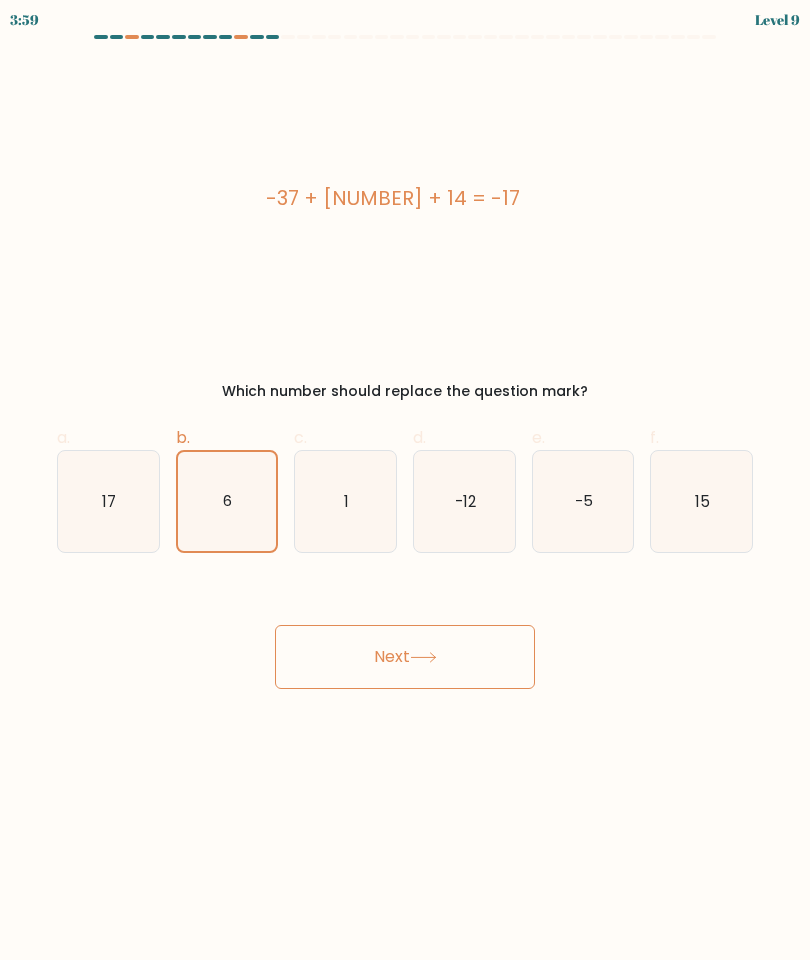 click on "Next" at bounding box center [405, 657] 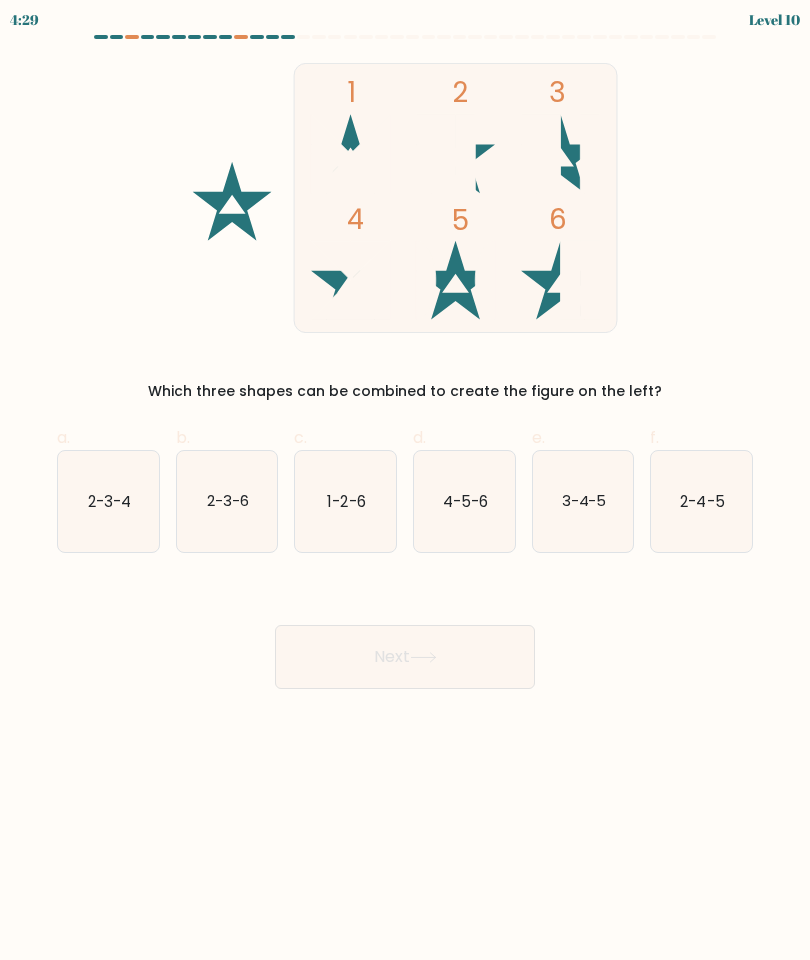 click on "2-3-6" 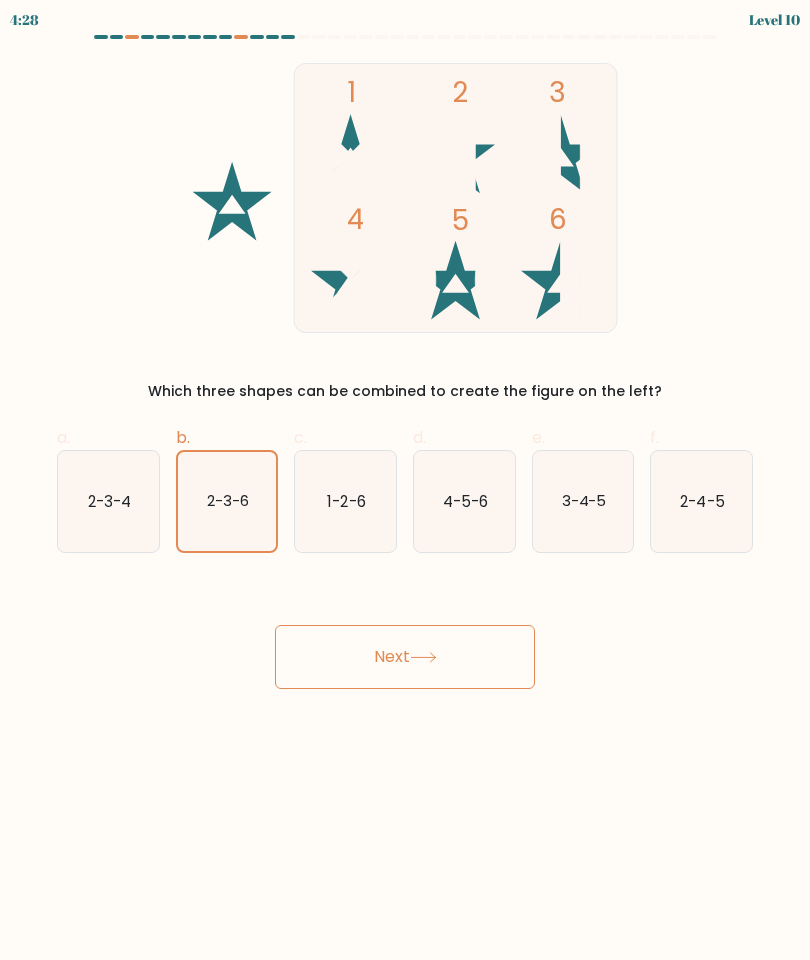 click on "Next" at bounding box center (405, 657) 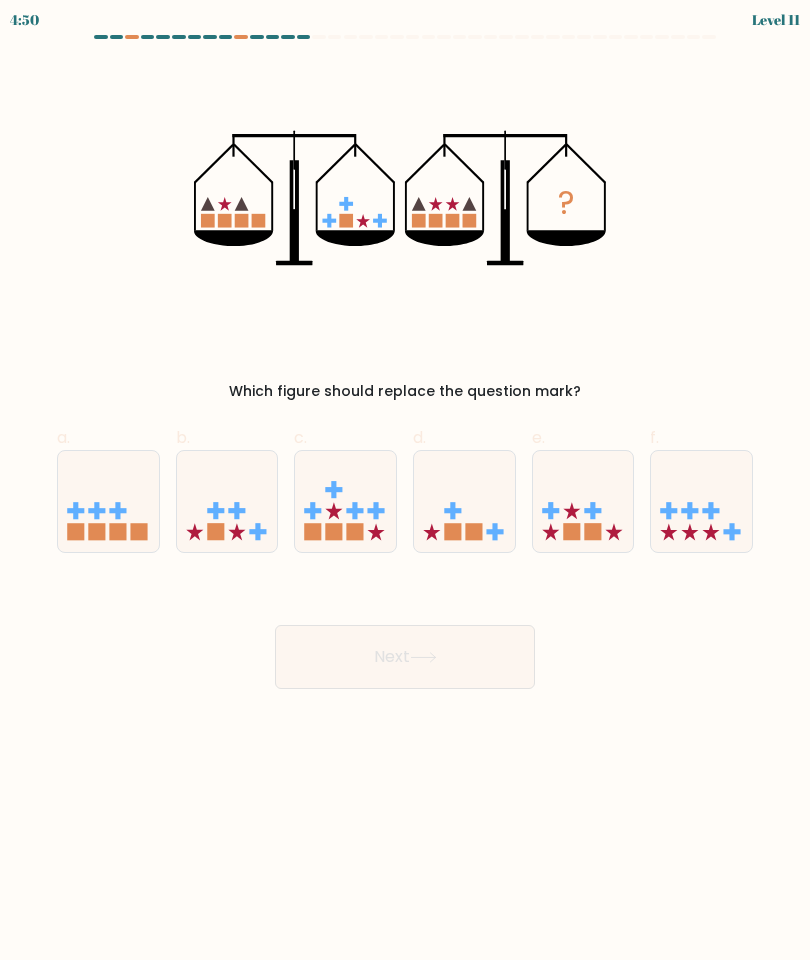 click 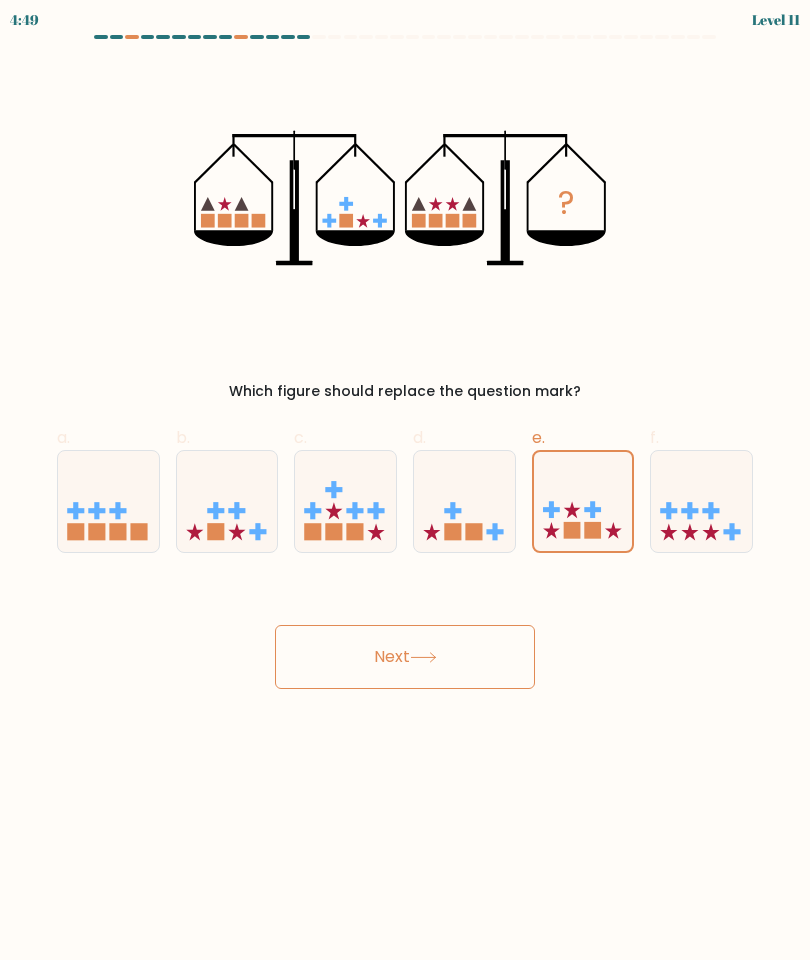 click on "Next" at bounding box center (405, 657) 